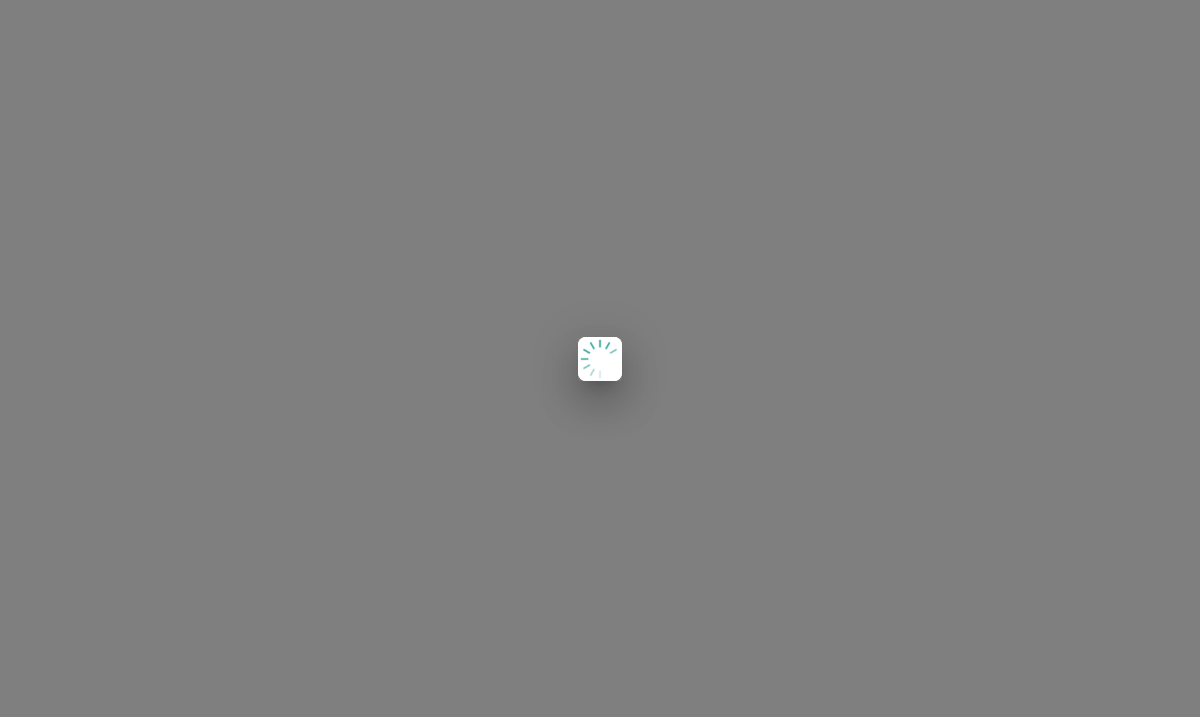 scroll, scrollTop: 0, scrollLeft: 0, axis: both 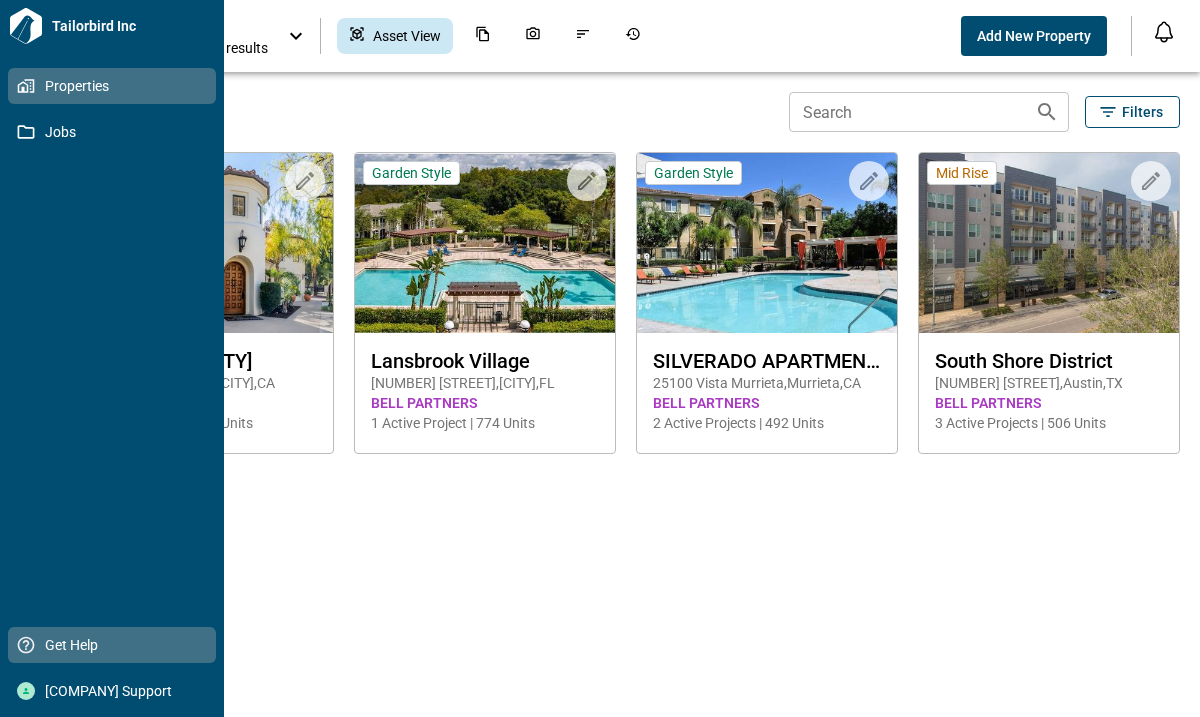 click 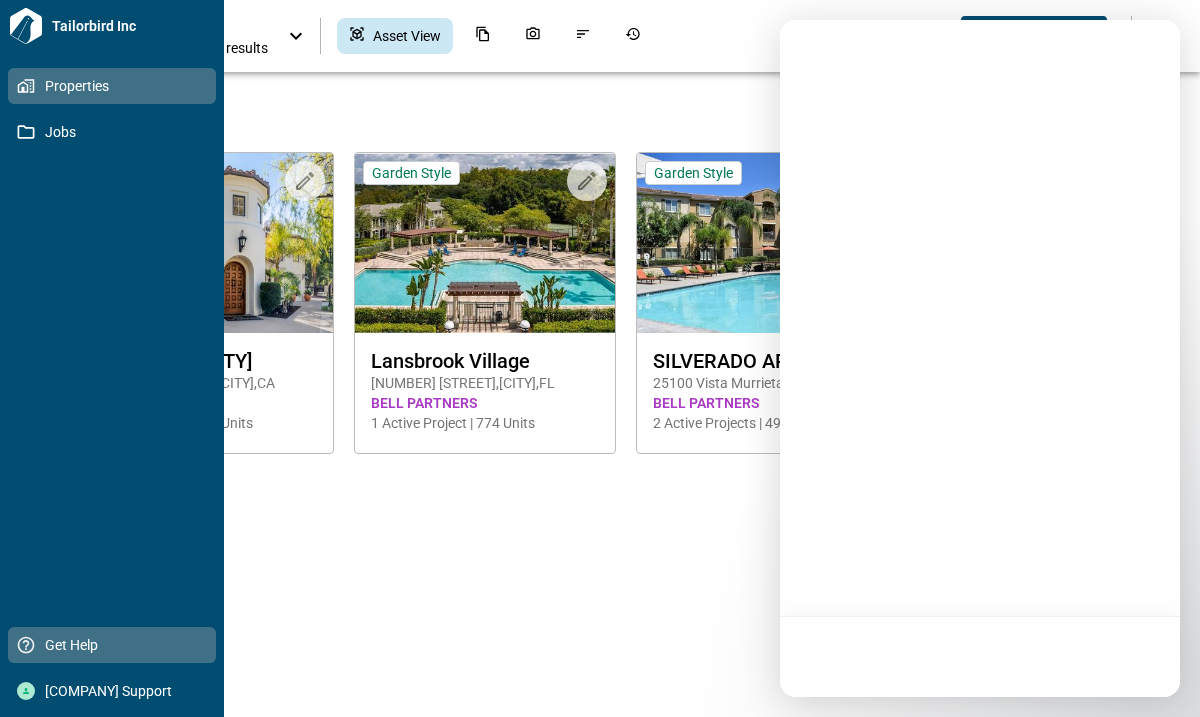 scroll, scrollTop: 0, scrollLeft: 0, axis: both 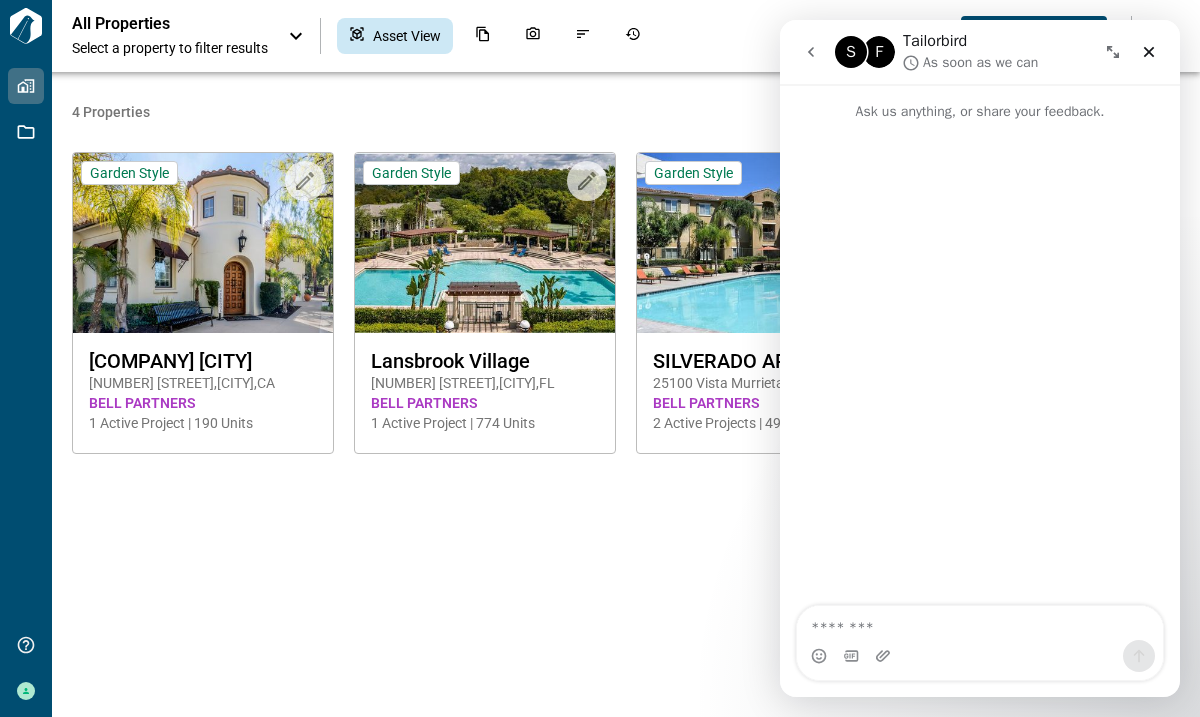 click at bounding box center [980, 623] 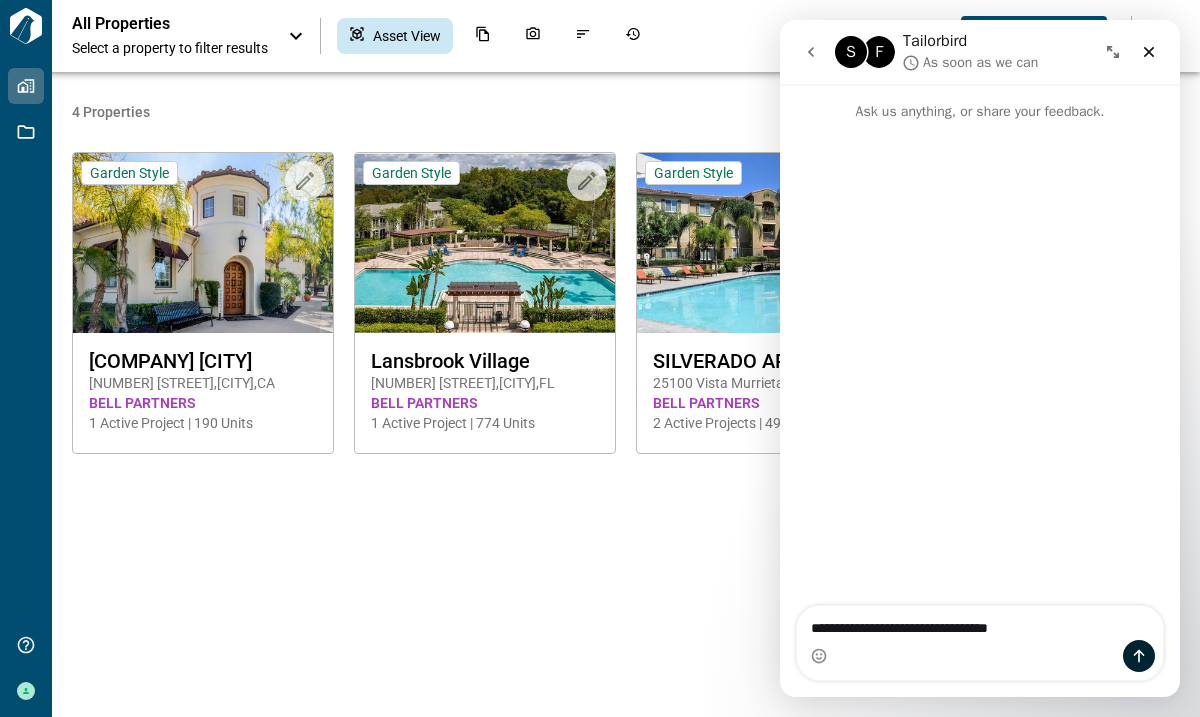 type on "**********" 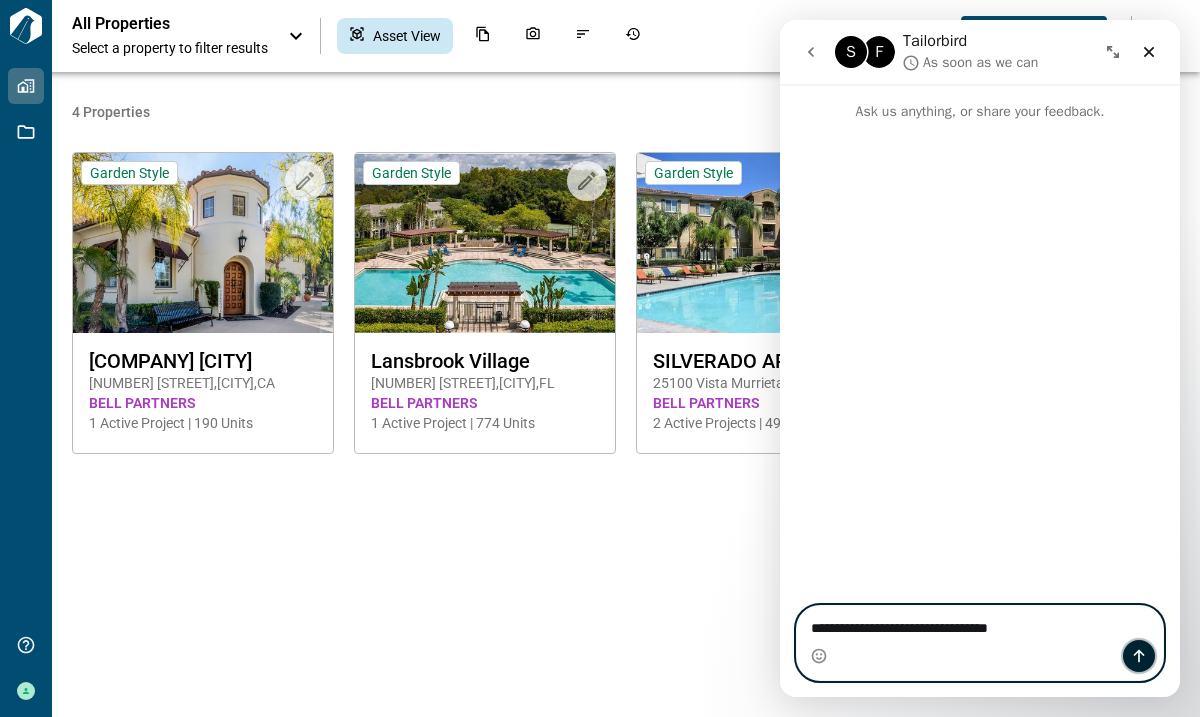 click 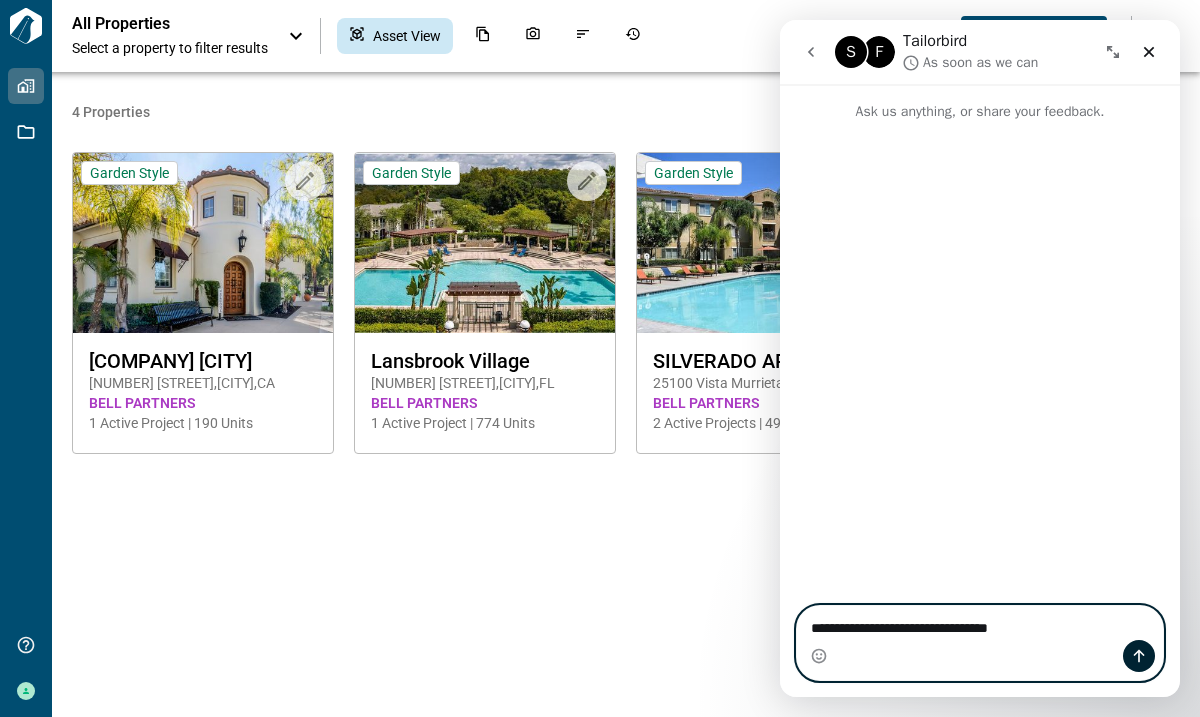 type 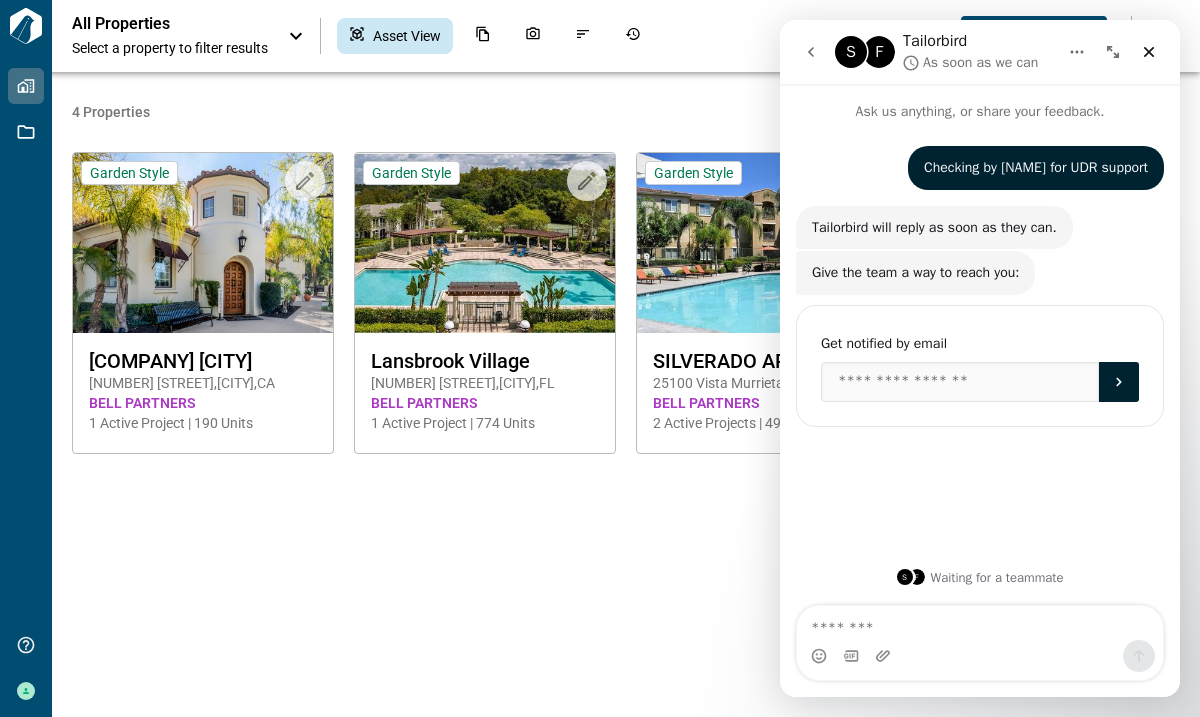 click on "4   Properties Search Search Filters Upload to Magic Folder Garden Style Bell Valencia 24640 Town Center Dr ,  Santa Clarita ,  CA BELL PARTNERS 1 Active Project | 190 Units Upload to Magic Folder Garden Style Lansbrook Village 3751 Pine Ridge Blvd ,  Palm Harbor ,  FL BELL PARTNERS 1 Active Project | 774 Units Upload to Magic Folder Garden Style SILVERADO APARTMENT HOMES 25100 Vista Murrieta ,  Murrieta ,  CA BELL PARTNERS 2 Active Projects | 492 Units Upload to Magic Folder Mid Rise South Shore District 1333 Shore District Dr ,  Austin ,  TX BELL PARTNERS 3 Active Projects | 506 Units" at bounding box center (626, 394) 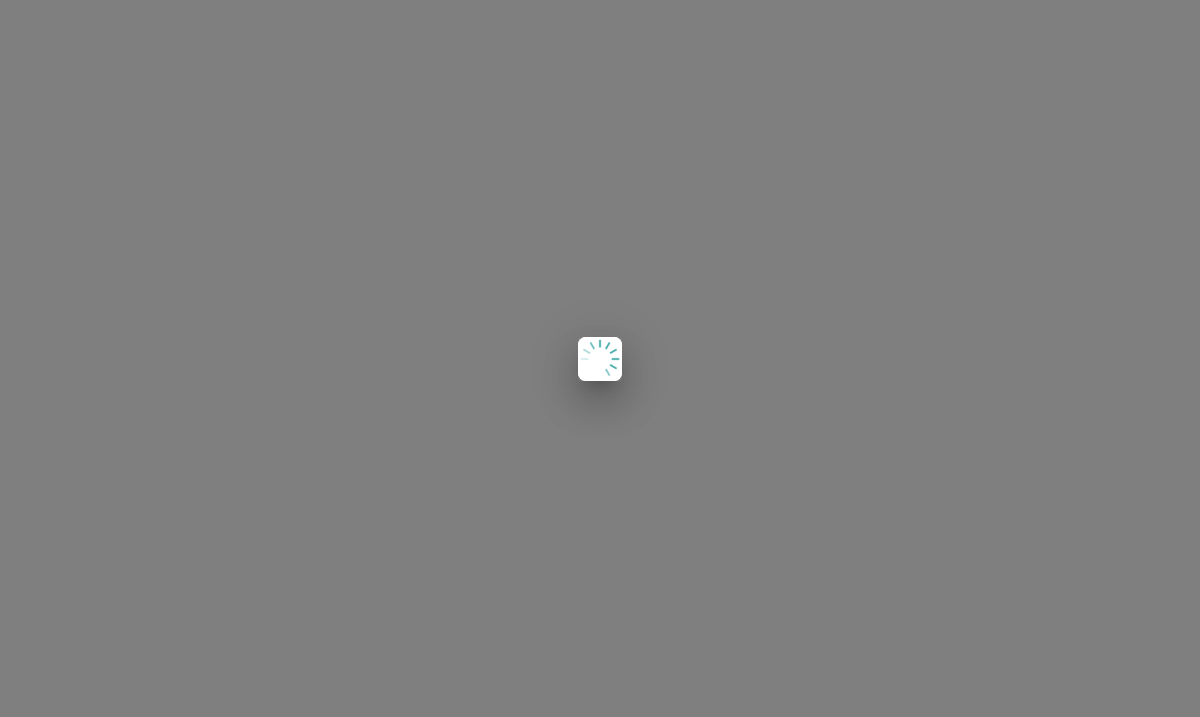 scroll, scrollTop: 0, scrollLeft: 0, axis: both 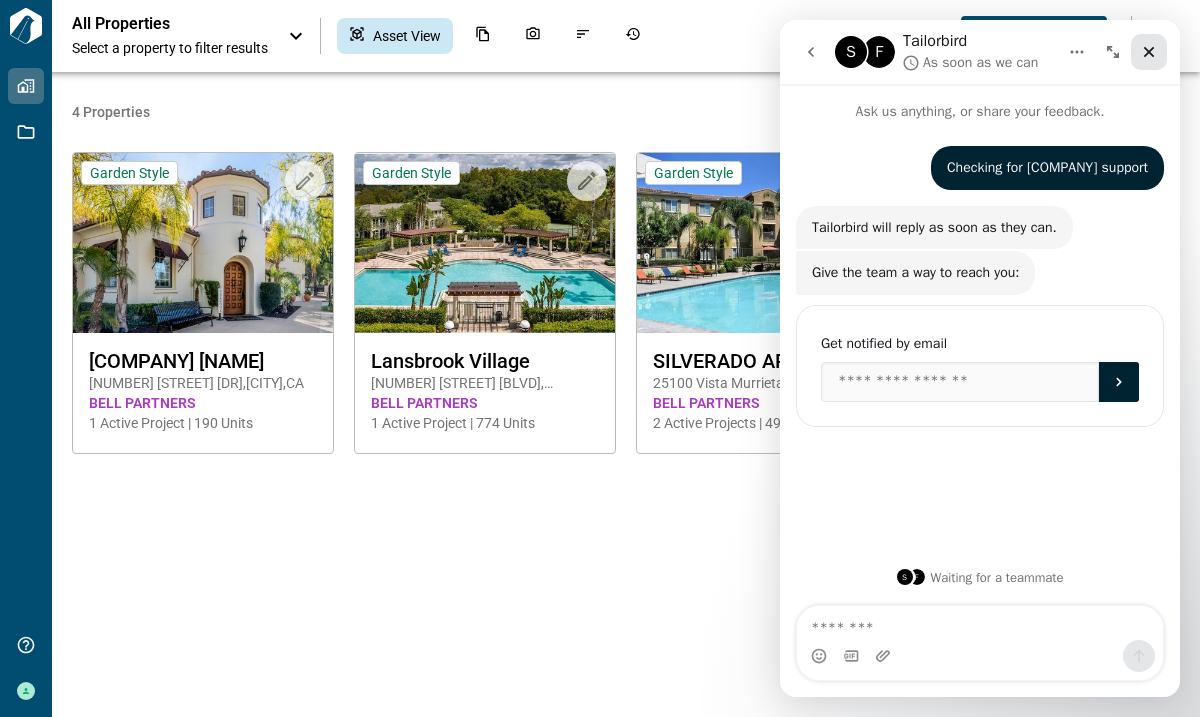 click 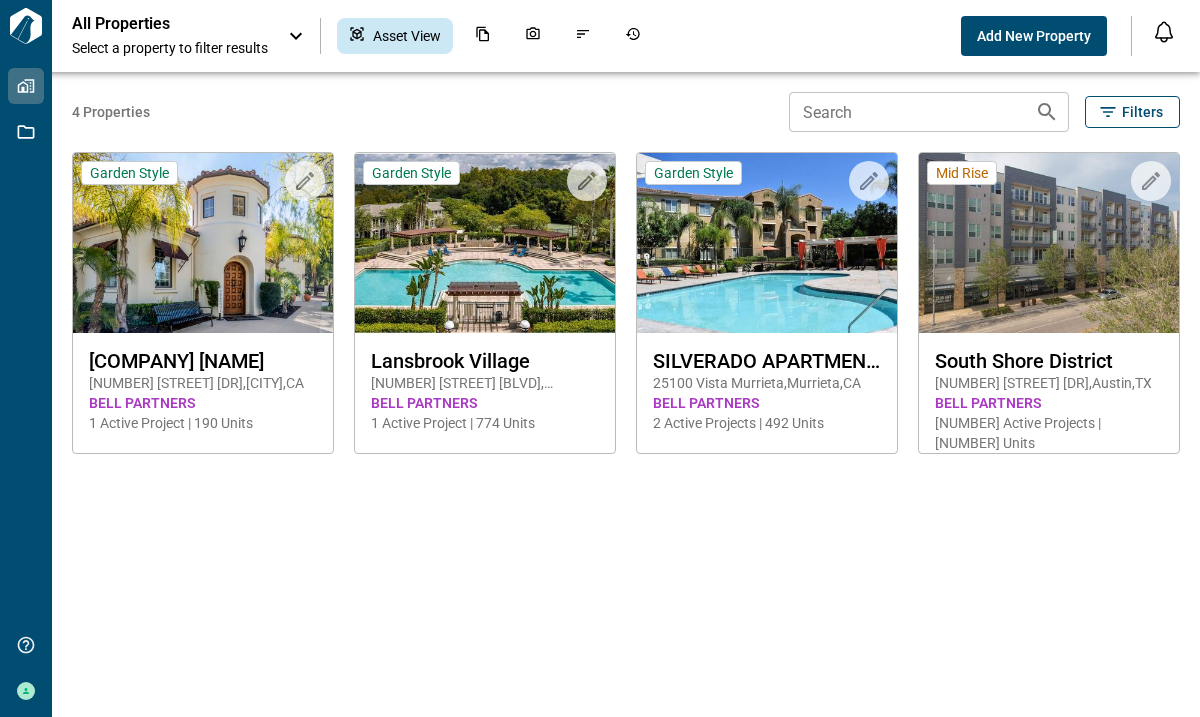 scroll, scrollTop: 0, scrollLeft: 0, axis: both 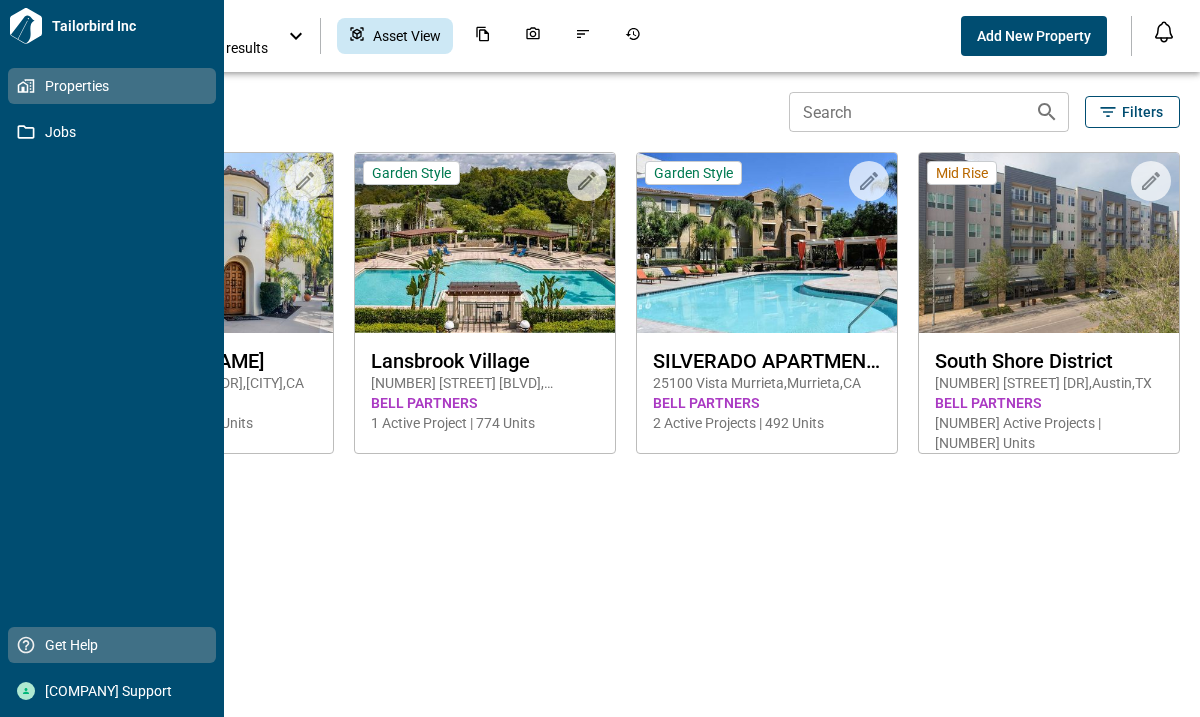 click 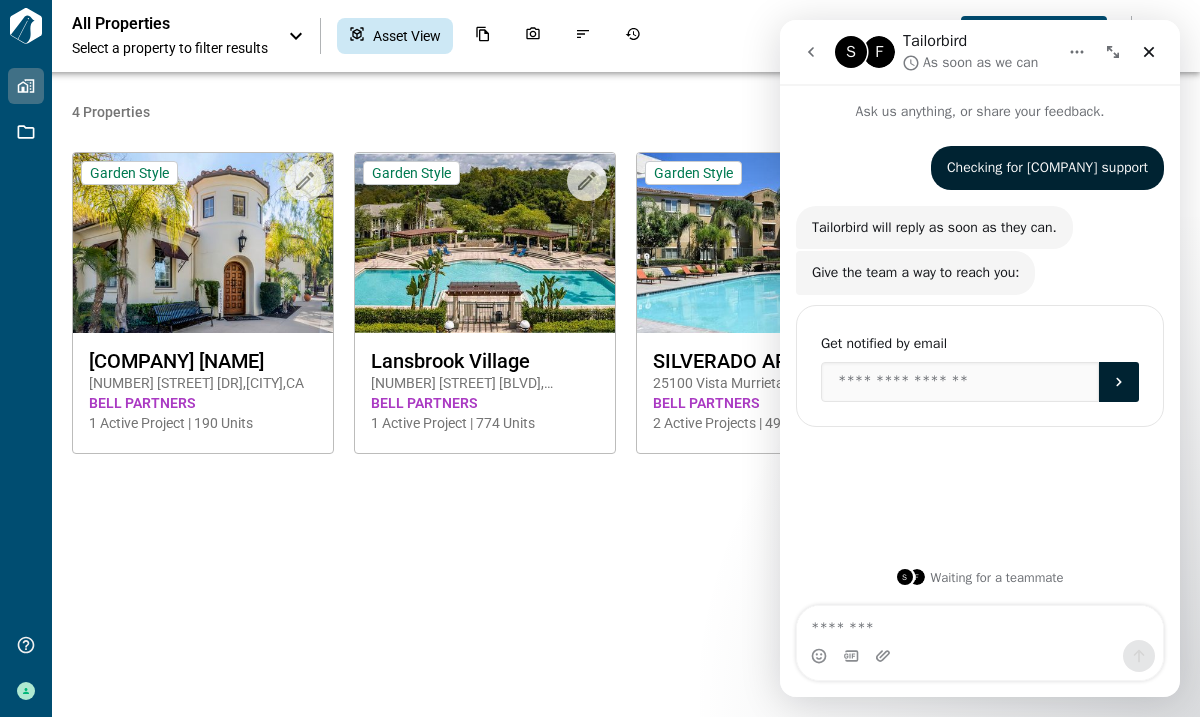 click at bounding box center [980, 623] 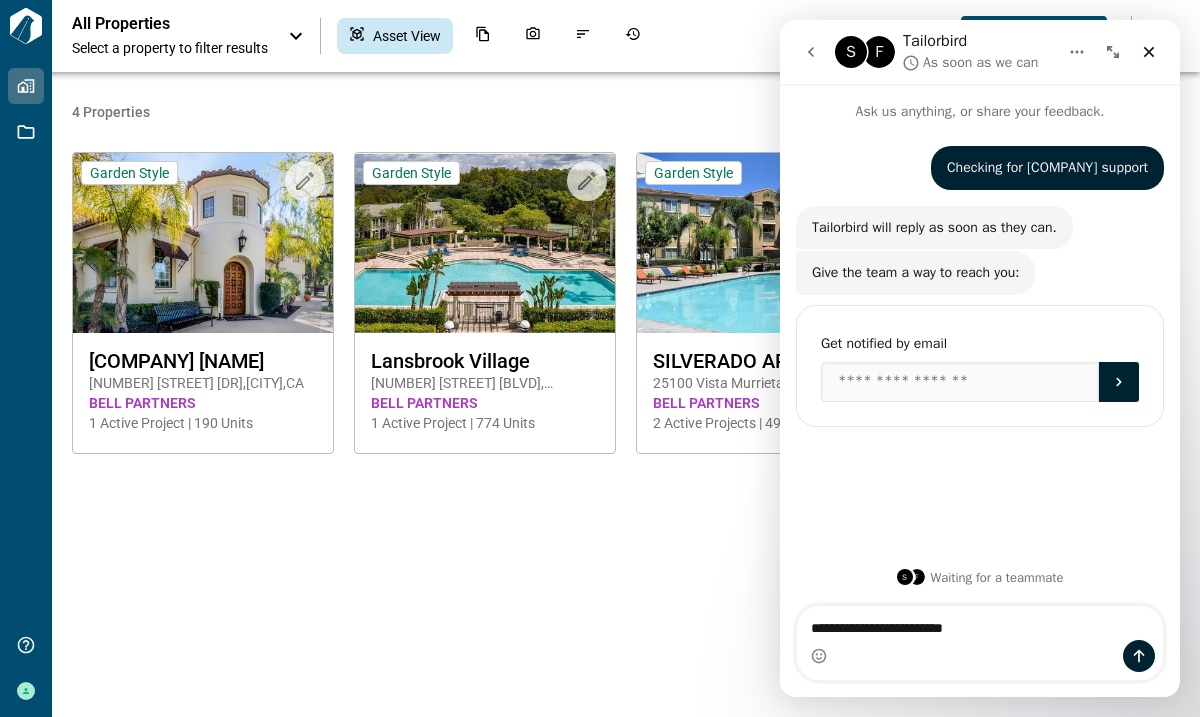 type on "**********" 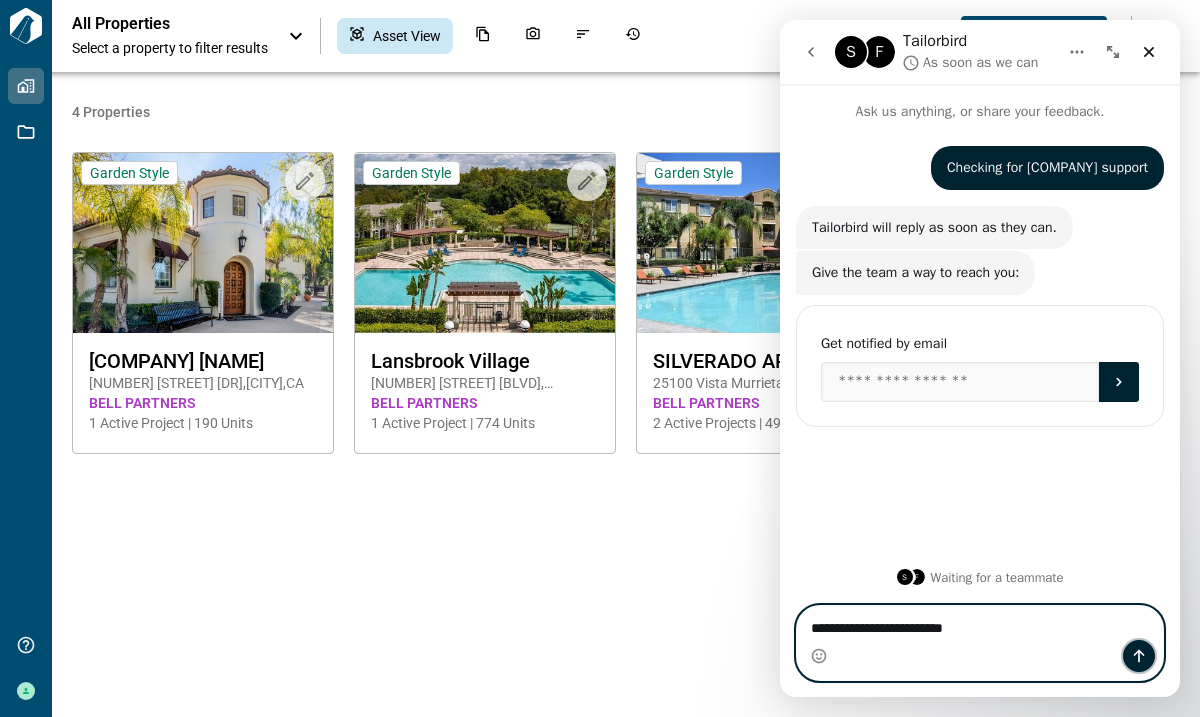 click 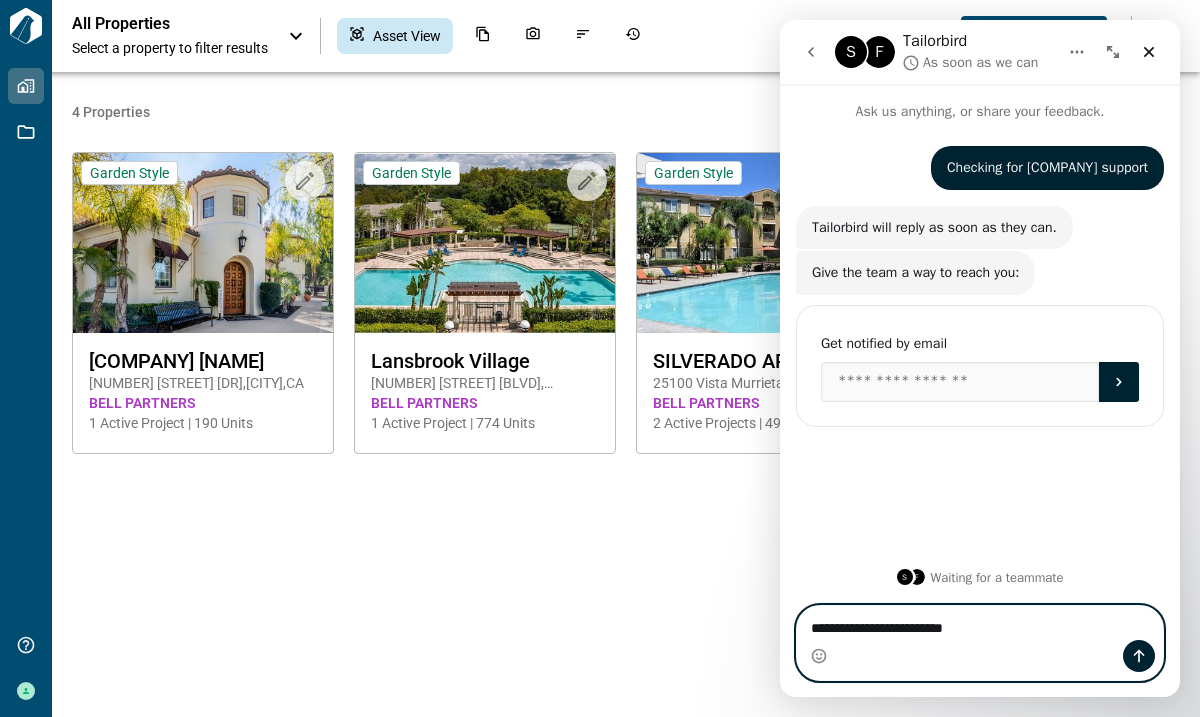 type 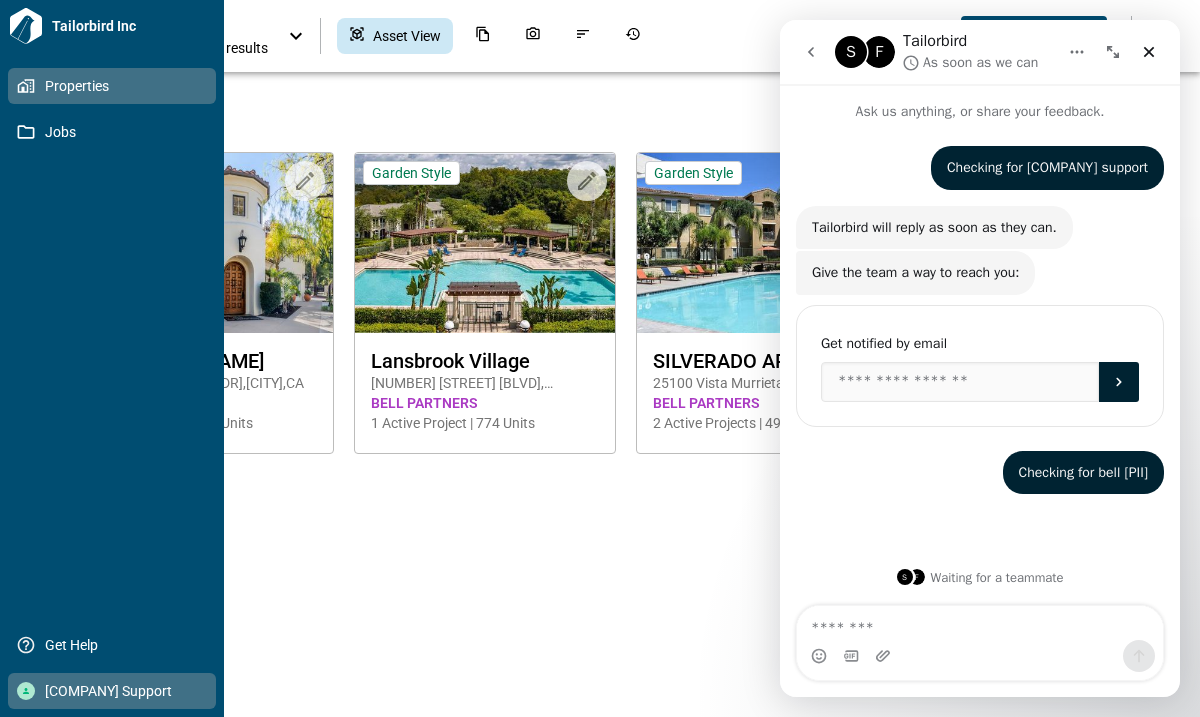 click on "Bell Partners Support" at bounding box center (116, 691) 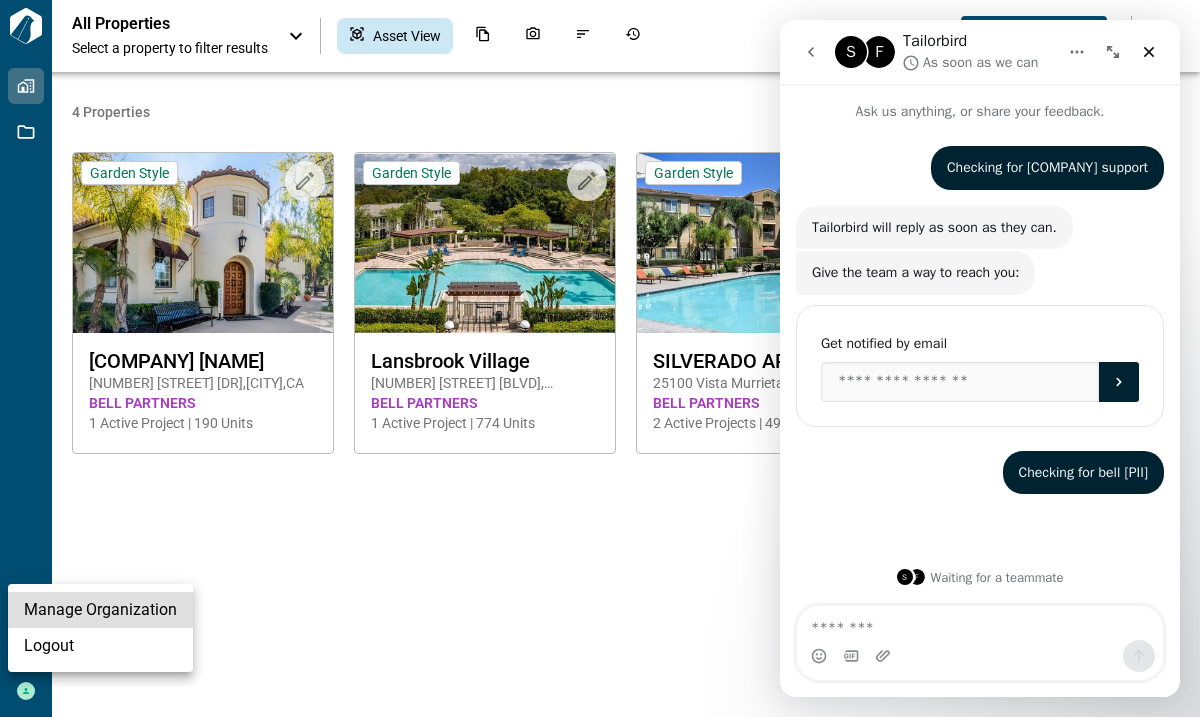 click on "Logout" at bounding box center [100, 646] 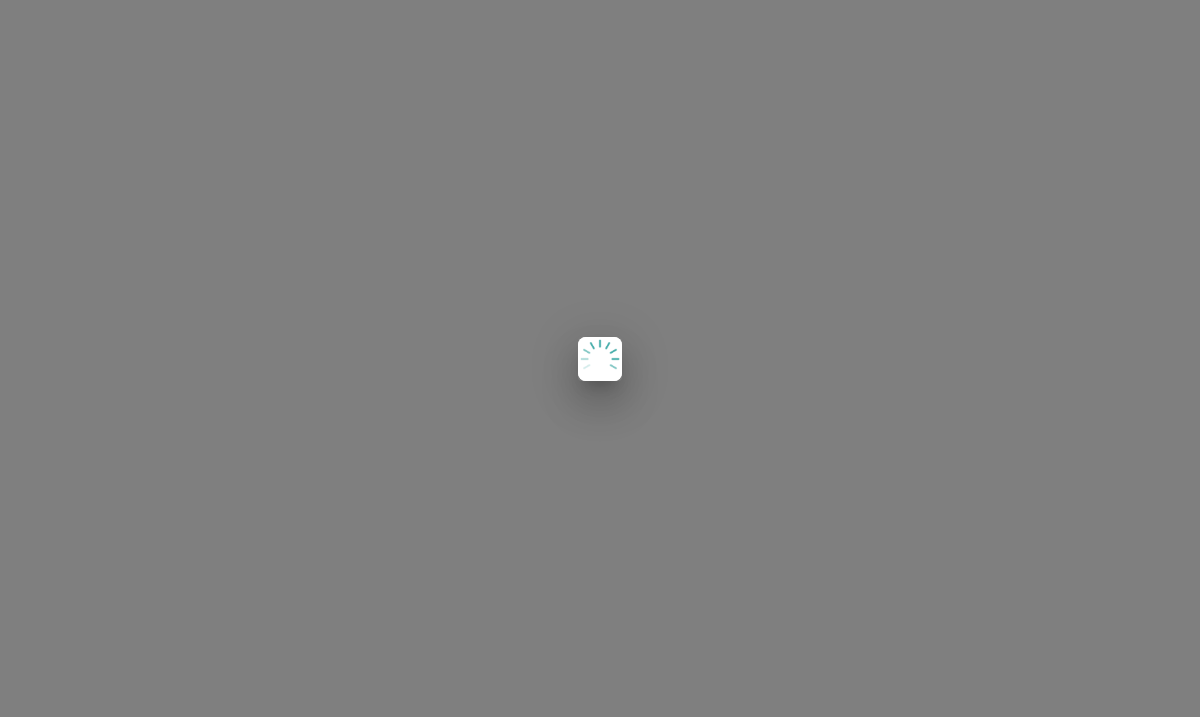 scroll, scrollTop: 0, scrollLeft: 0, axis: both 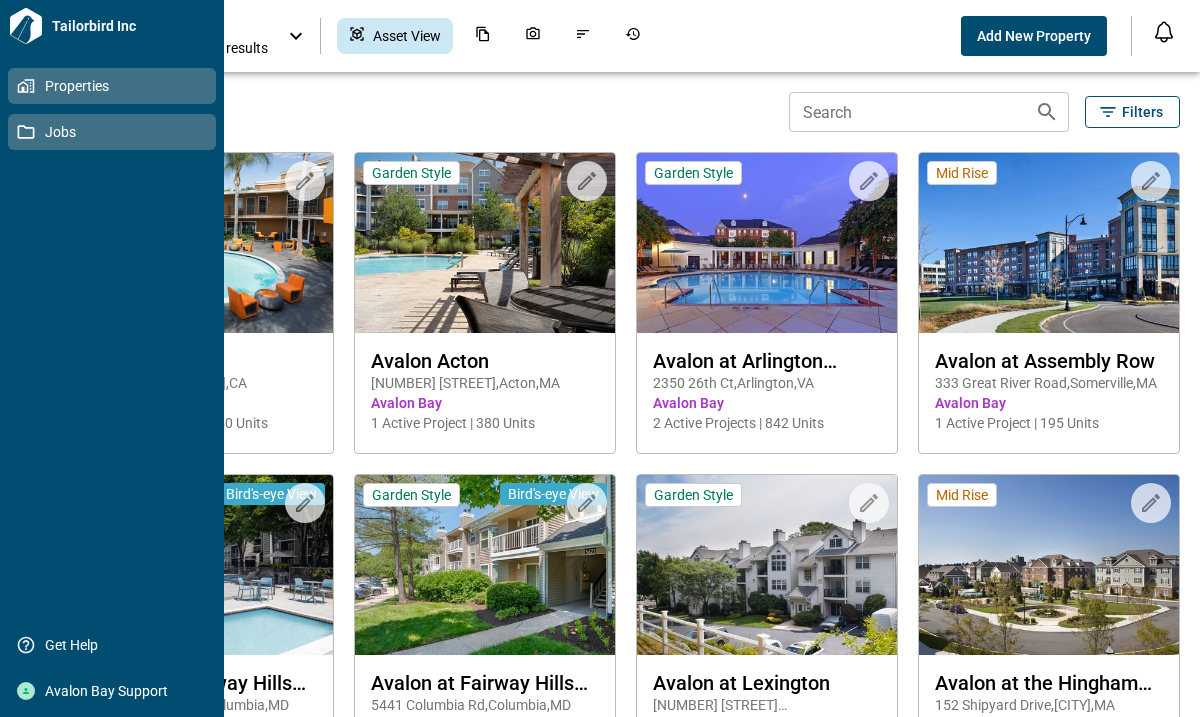 click 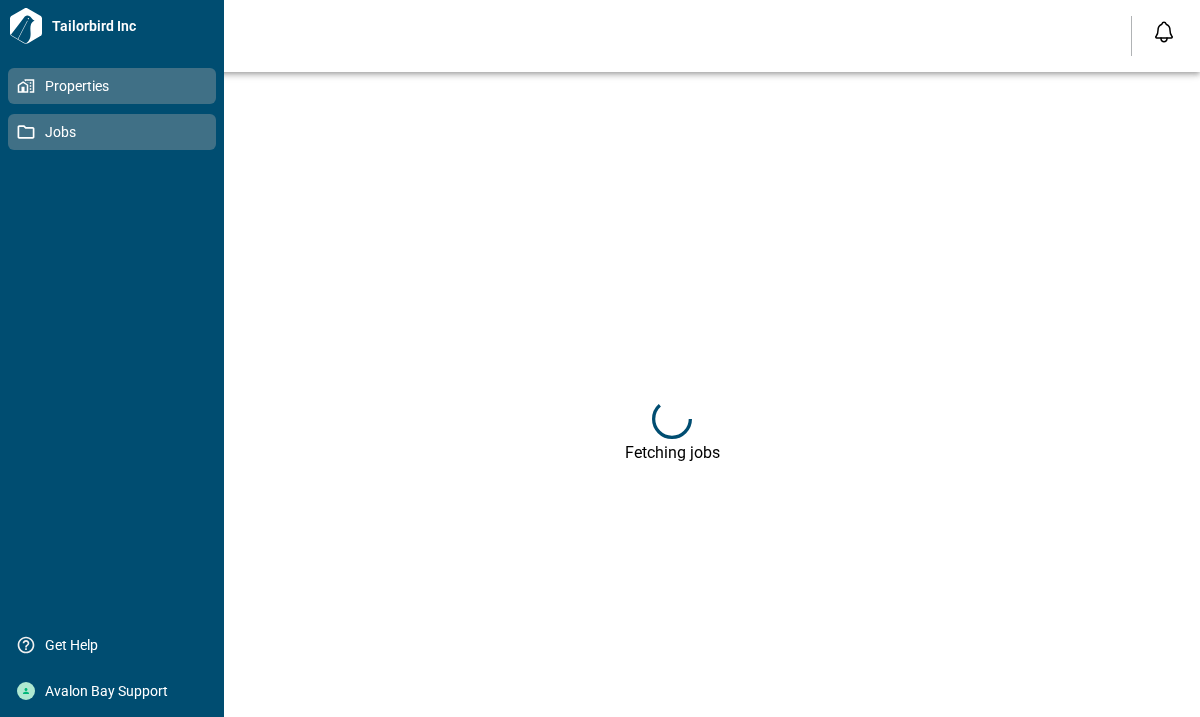 click on "Properties" at bounding box center (116, 86) 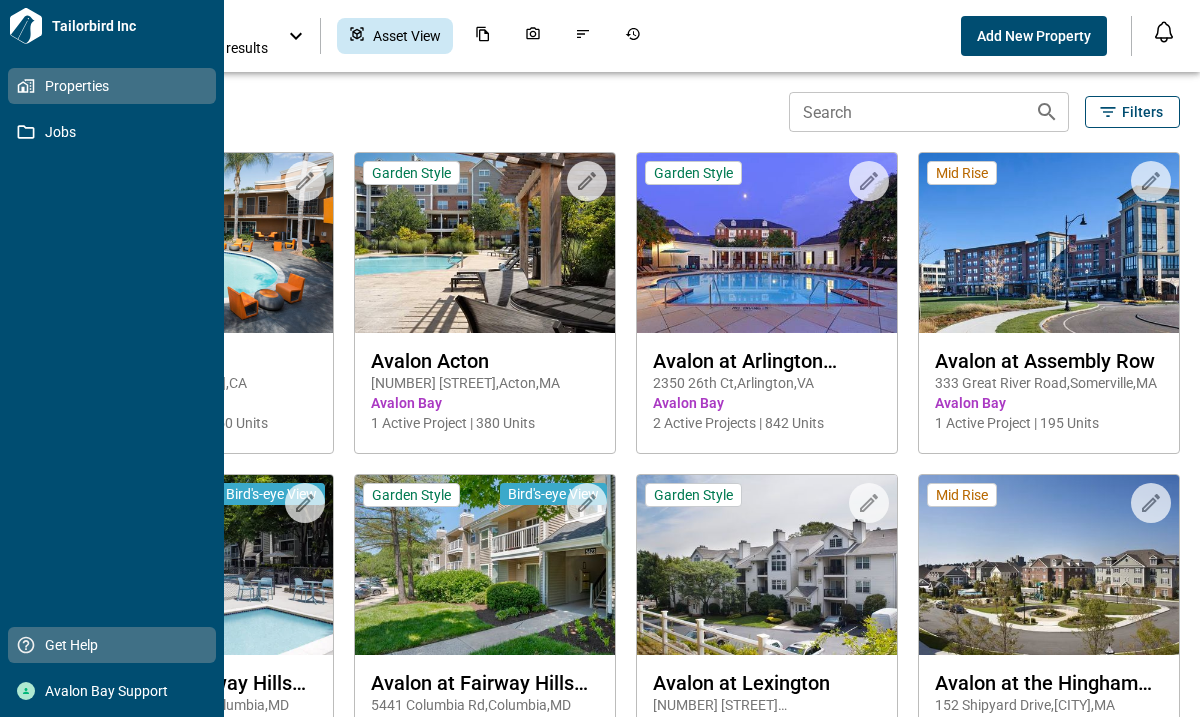 click on "Get Help" at bounding box center [116, 645] 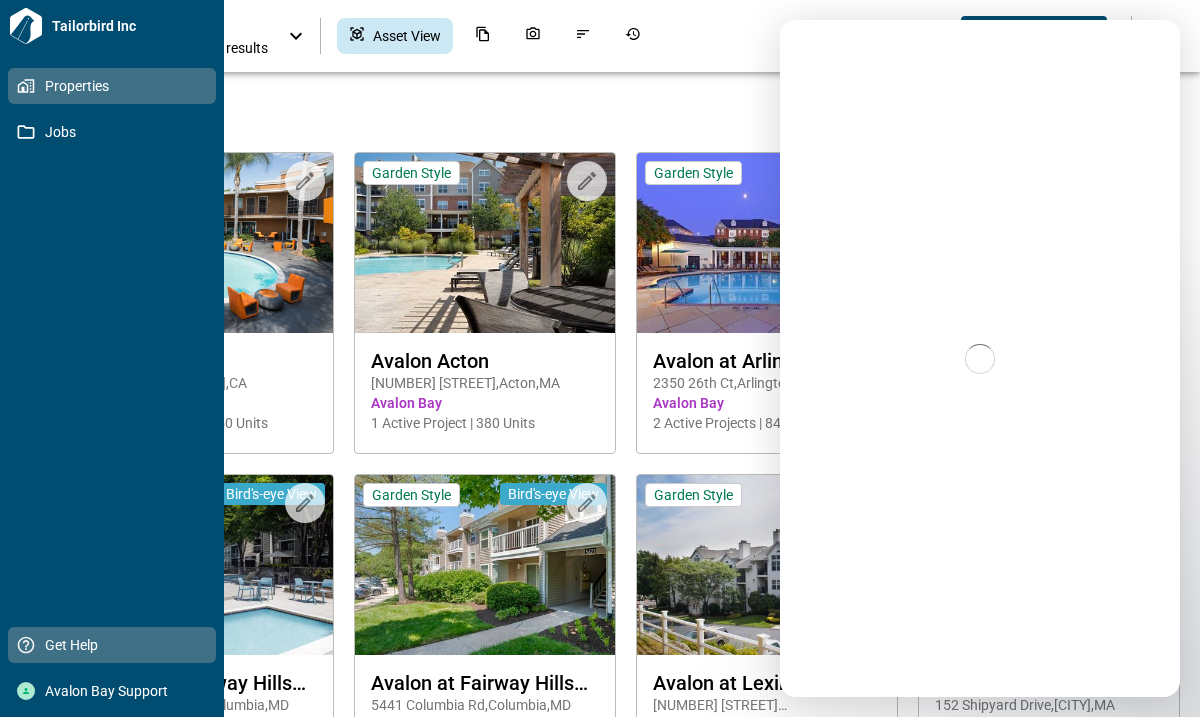scroll, scrollTop: 0, scrollLeft: 0, axis: both 